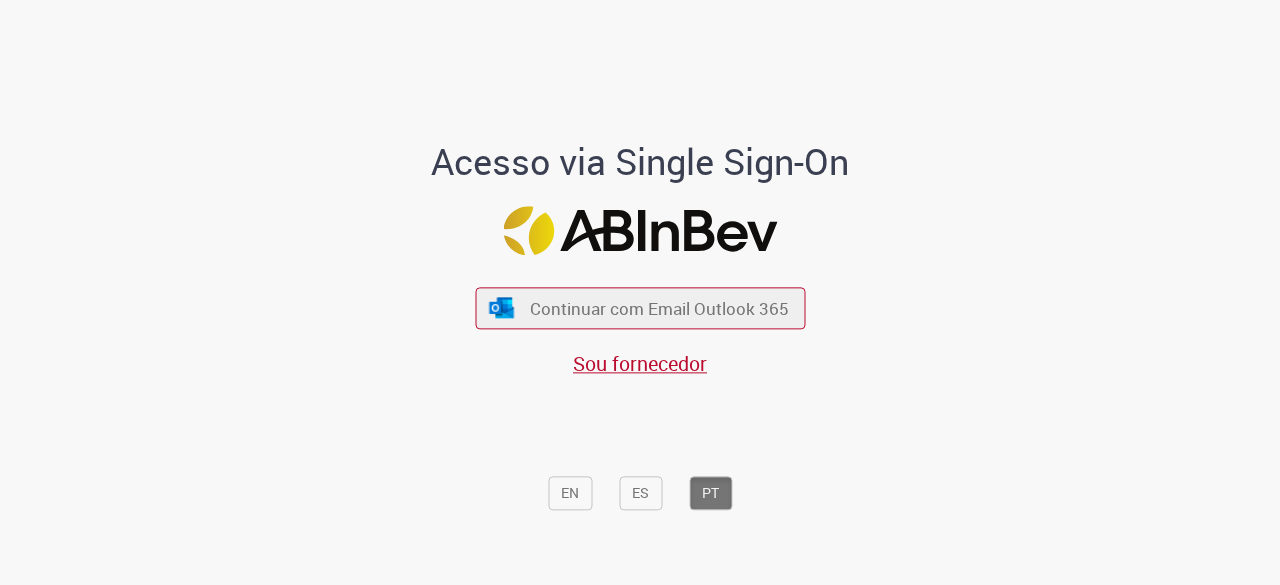 scroll, scrollTop: 0, scrollLeft: 0, axis: both 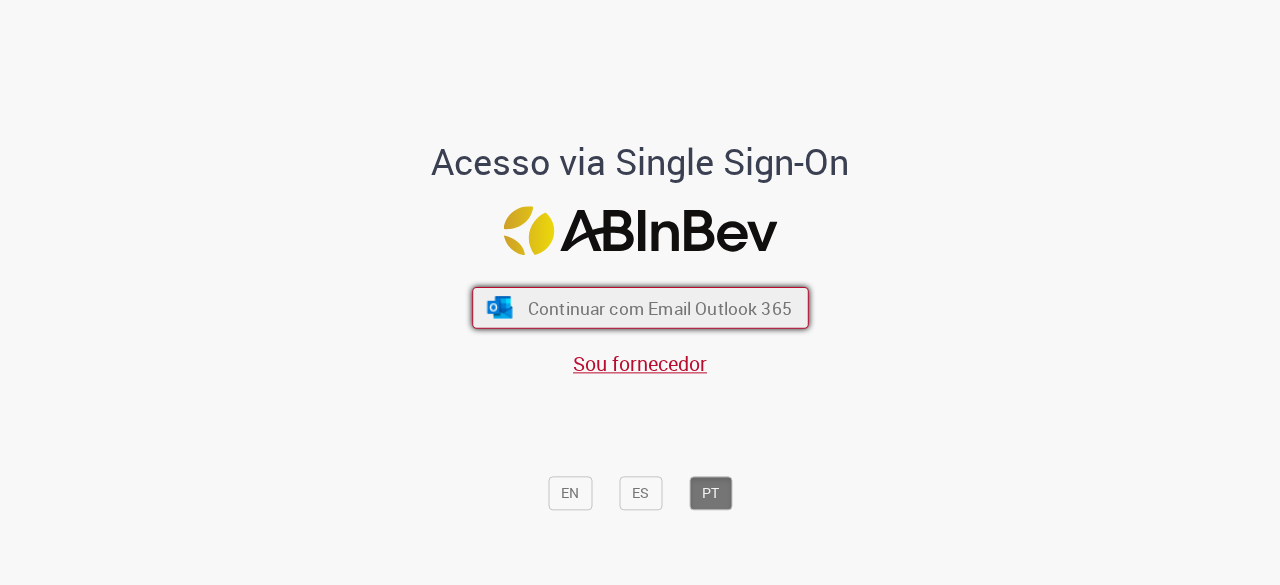 click on "Continuar com Email Outlook 365" at bounding box center (659, 308) 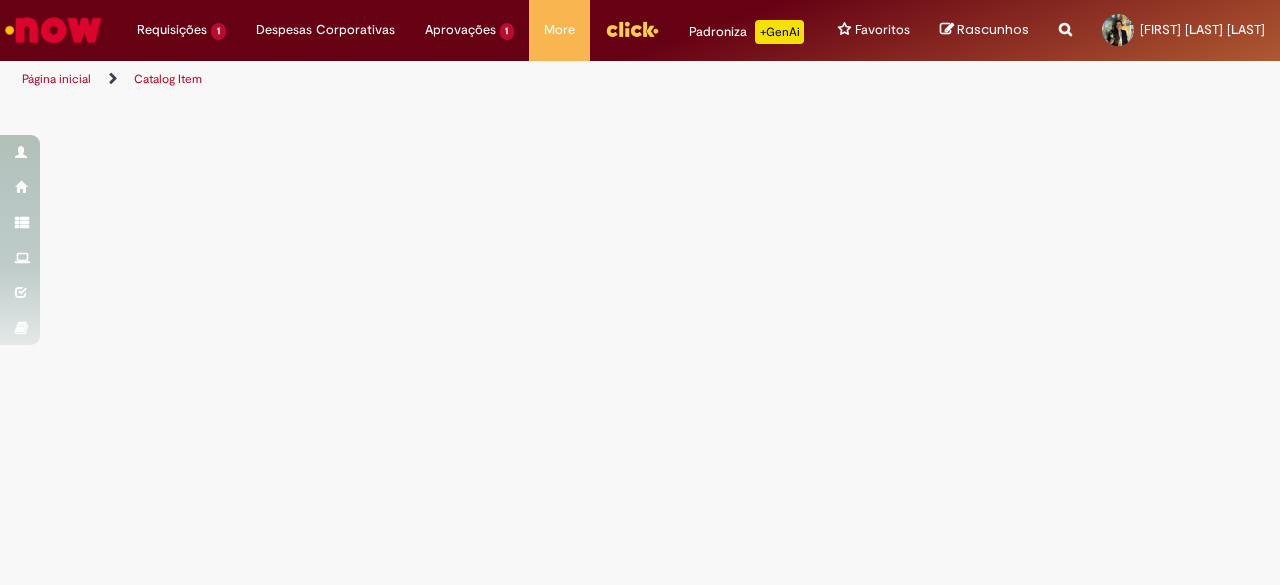 scroll, scrollTop: 0, scrollLeft: 0, axis: both 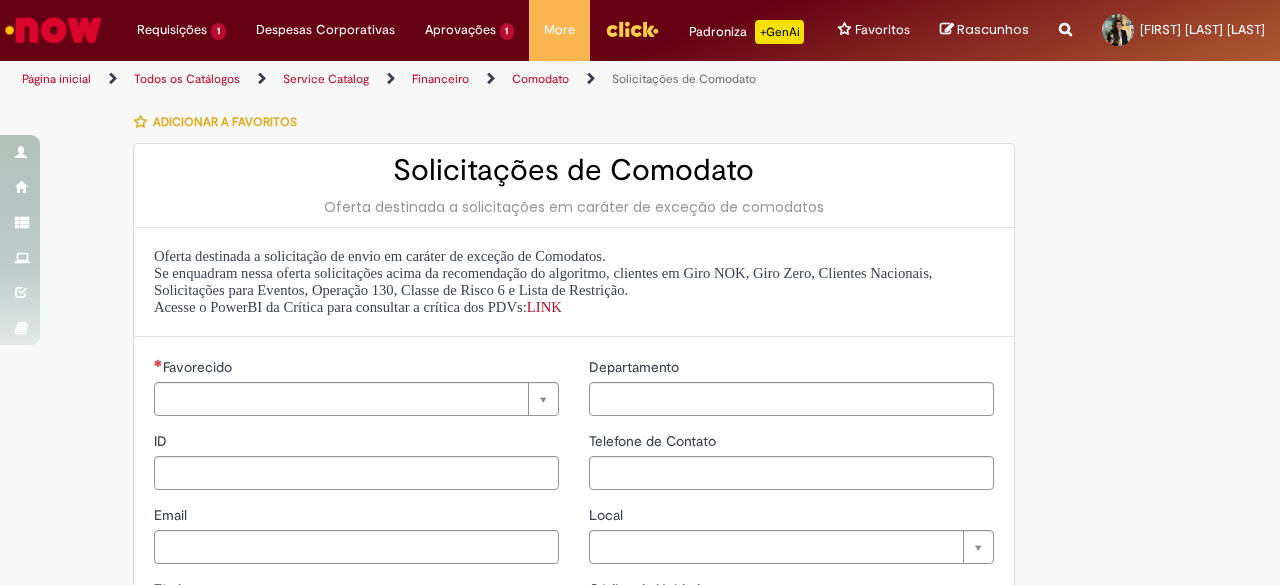 type on "********" 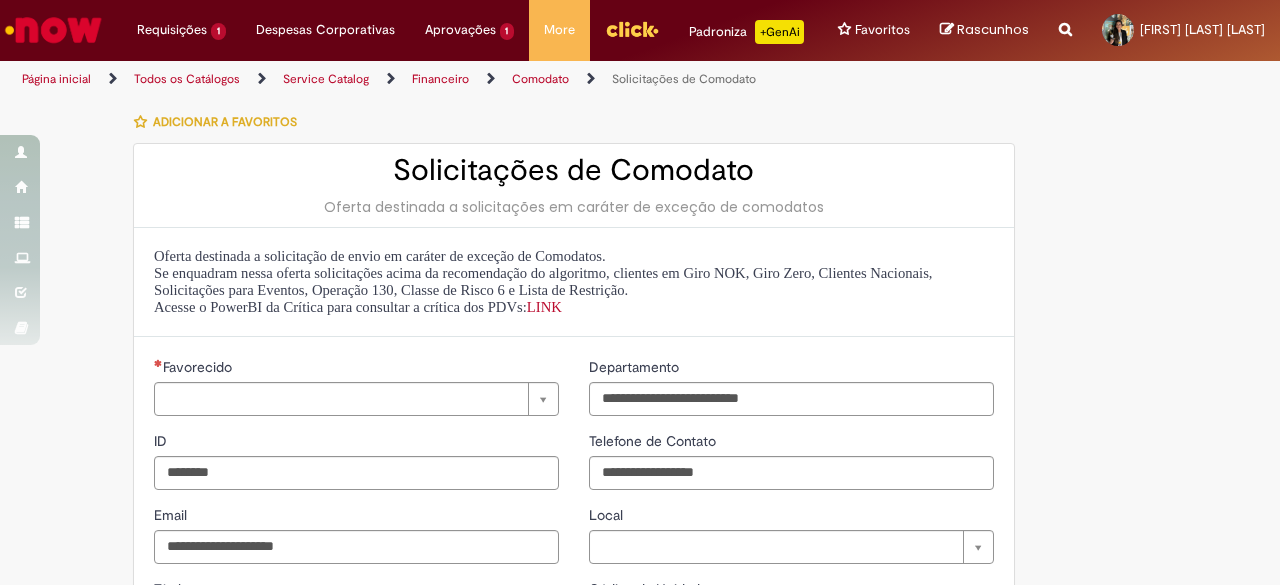 type on "**********" 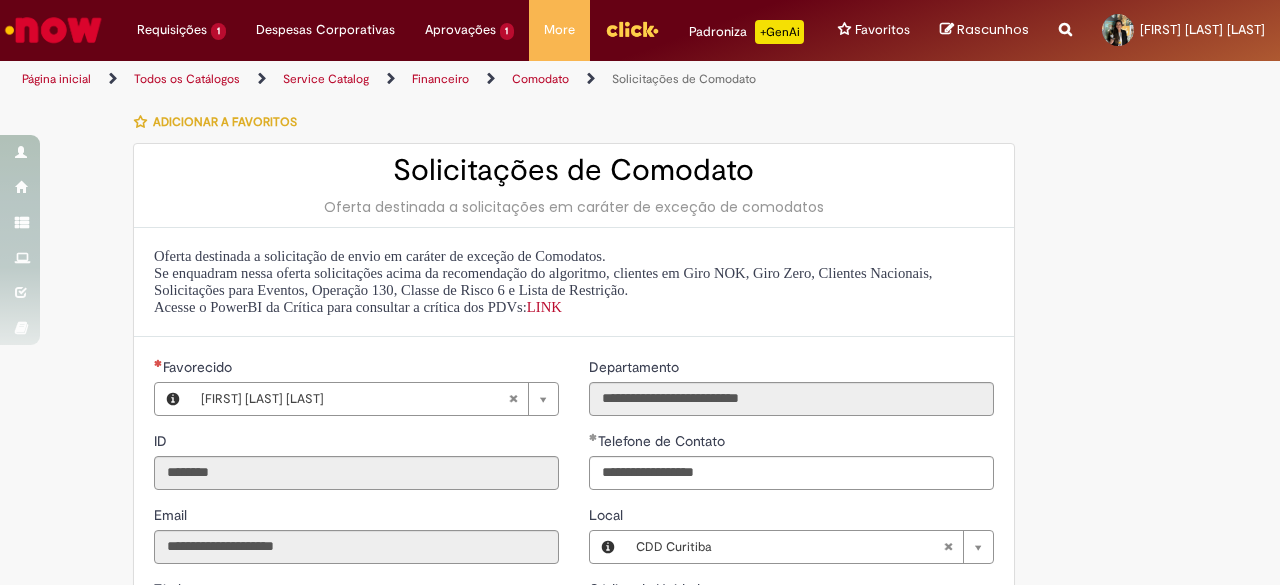 type on "**********" 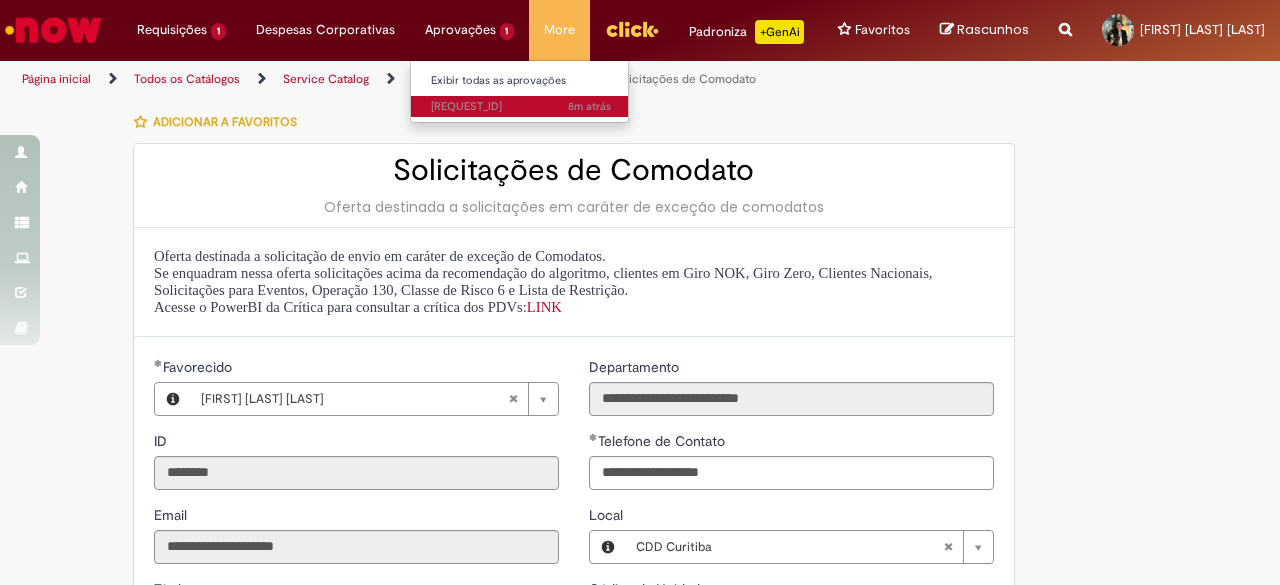 click on "8m atrás 8 minutos atrás [REQUEST_ID]" at bounding box center (521, 107) 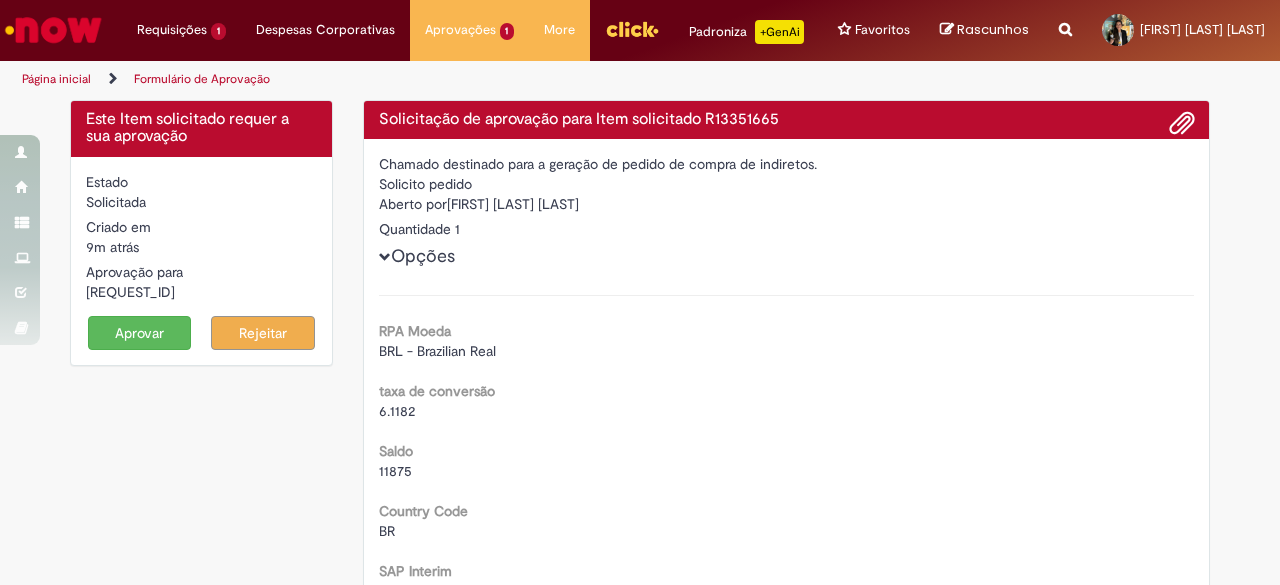 click on "Aprovar" at bounding box center (140, 333) 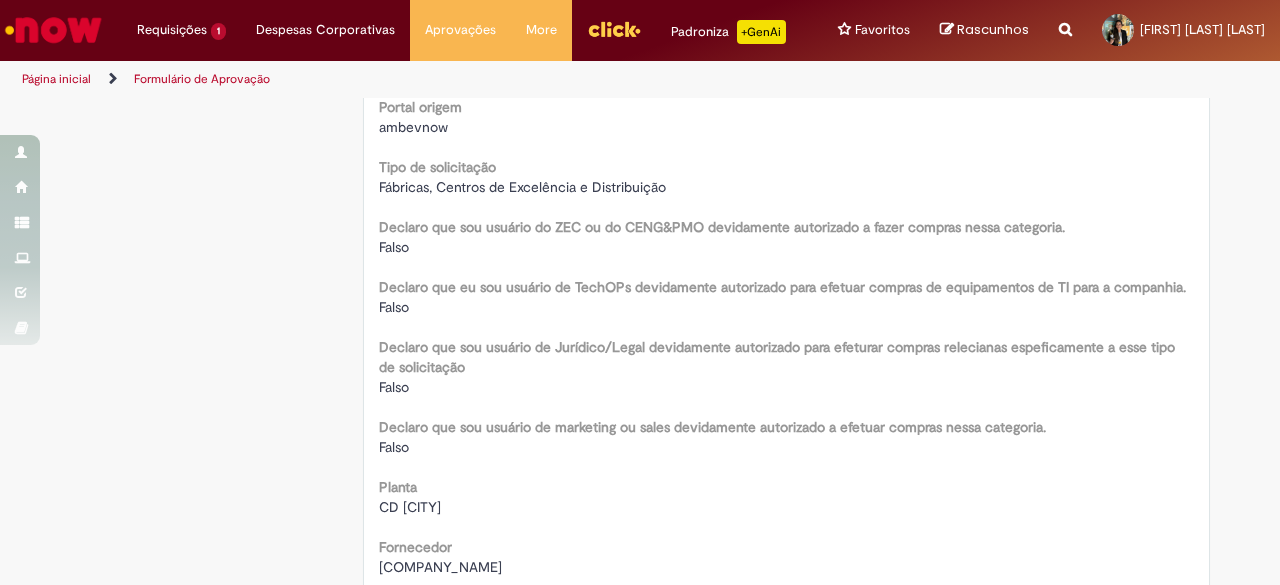 scroll, scrollTop: 1500, scrollLeft: 0, axis: vertical 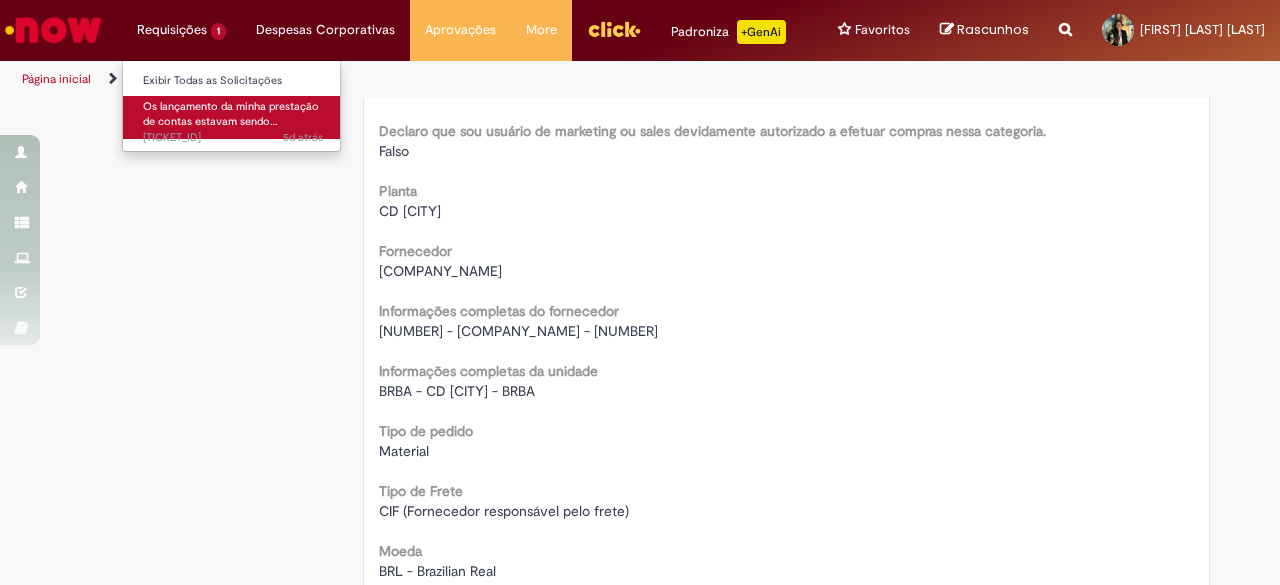 click on "Os lançamento da minha prestação de contas estavam sendo…" at bounding box center (231, 114) 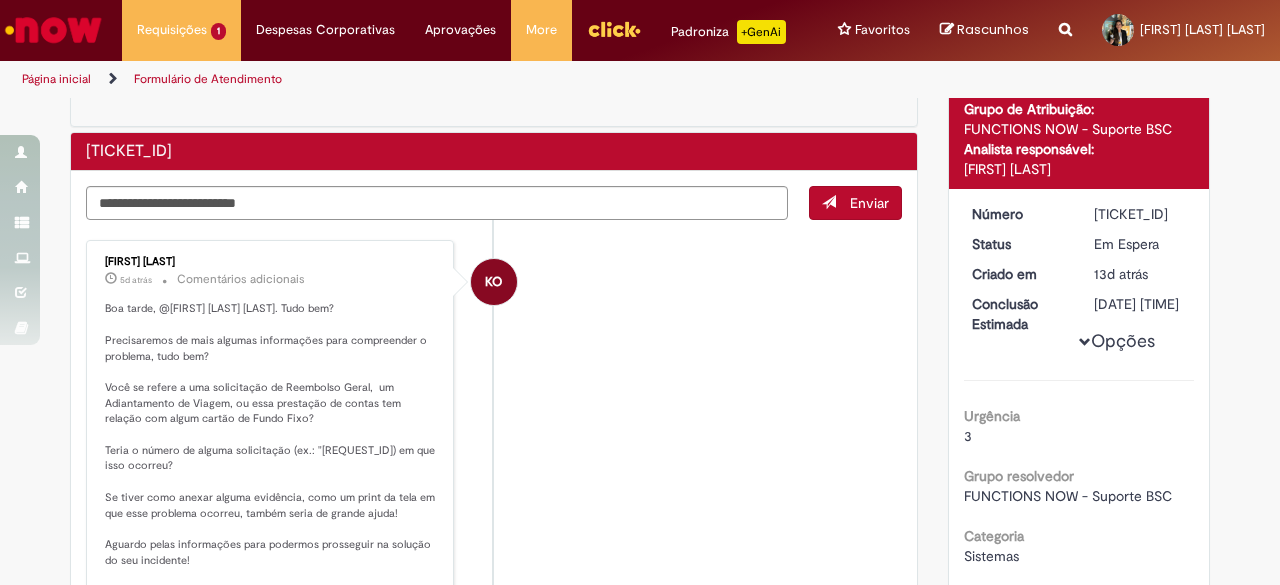 scroll, scrollTop: 200, scrollLeft: 0, axis: vertical 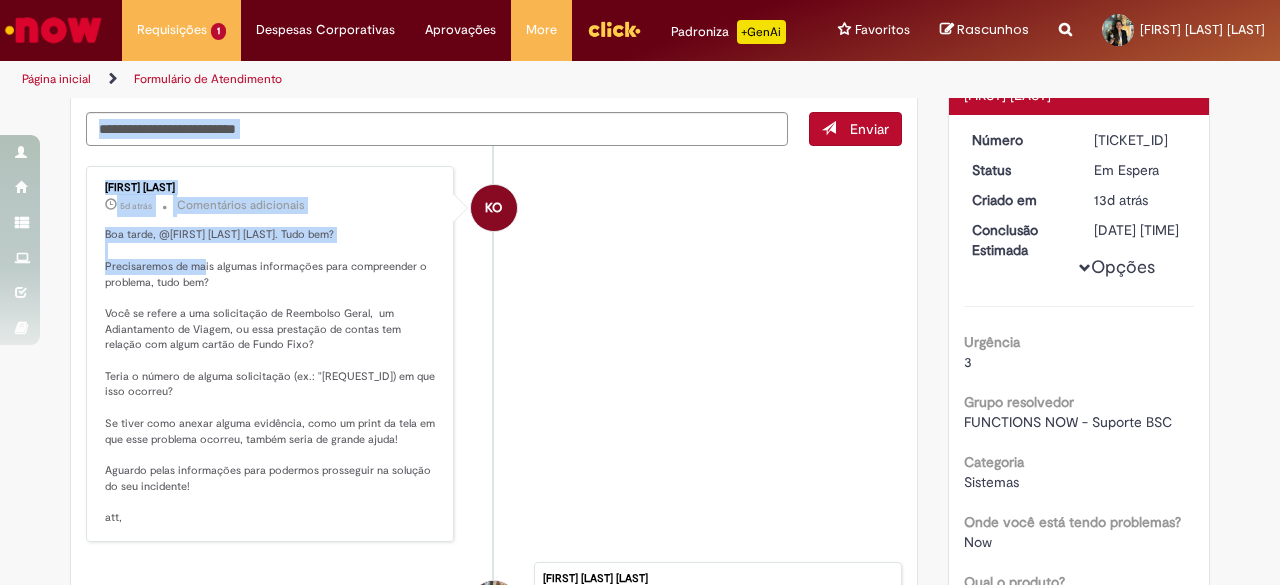 drag, startPoint x: 74, startPoint y: 251, endPoint x: 317, endPoint y: 261, distance: 243.20567 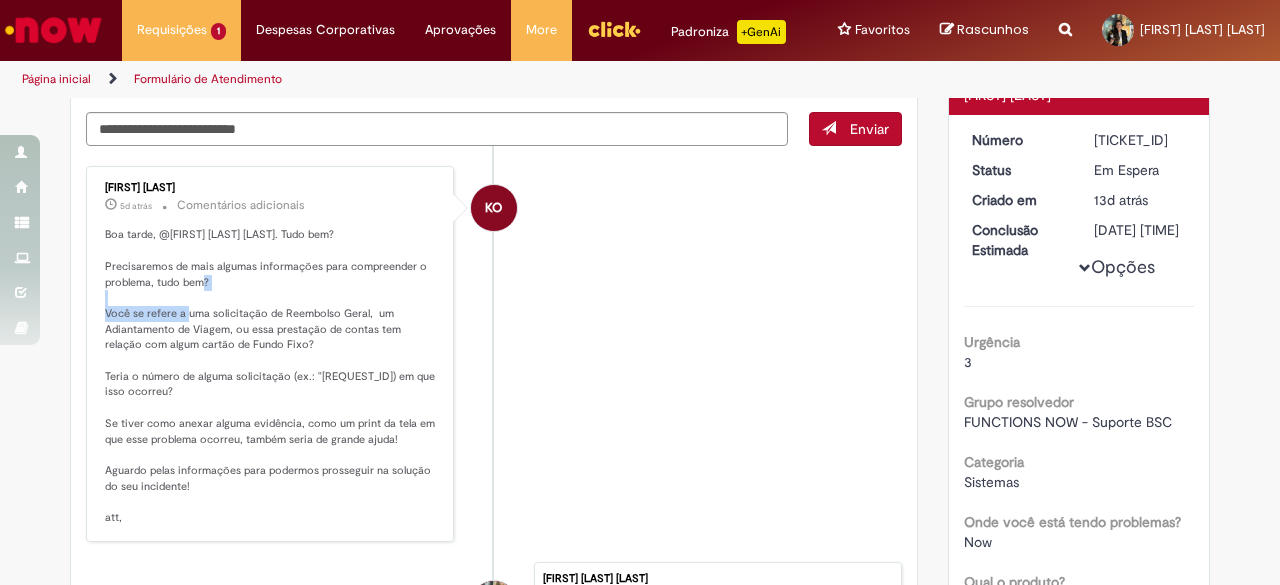 drag, startPoint x: 394, startPoint y: 297, endPoint x: 413, endPoint y: 286, distance: 21.954498 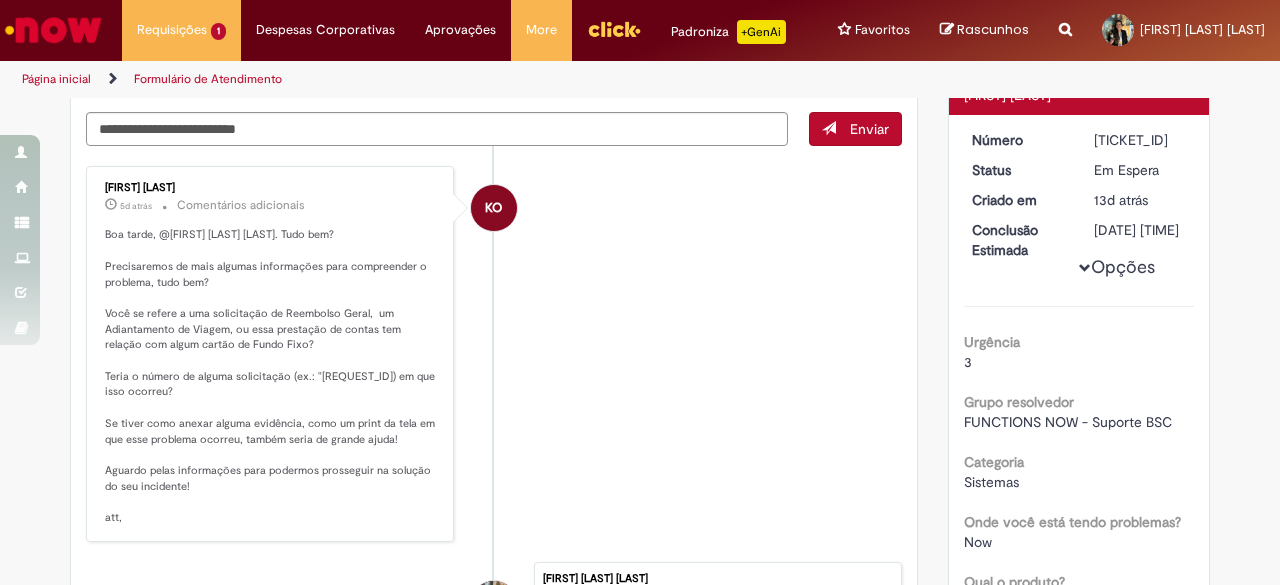 click on "Boa tarde, @[FIRST] [LAST] [LAST]. Tudo bem?
Precisaremos de mais algumas informações para compreender o problema, tudo bem?
Você se refere a uma solicitação de Reembolso Geral,  um Adiantamento de Viagem, ou essa prestação de contas tem relação com algum cartão de Fundo Fixo?
Teria o número de alguma solicitação (ex.: "[REQUEST_ID]) em que isso ocorreu?
Se tiver como anexar alguma evidência, como um print da tela em que esse problema ocorreu, também seria de grande ajuda!
Aguardo pelas informações para podermos prosseguir na solução do seu incidente!
att," at bounding box center (271, 376) 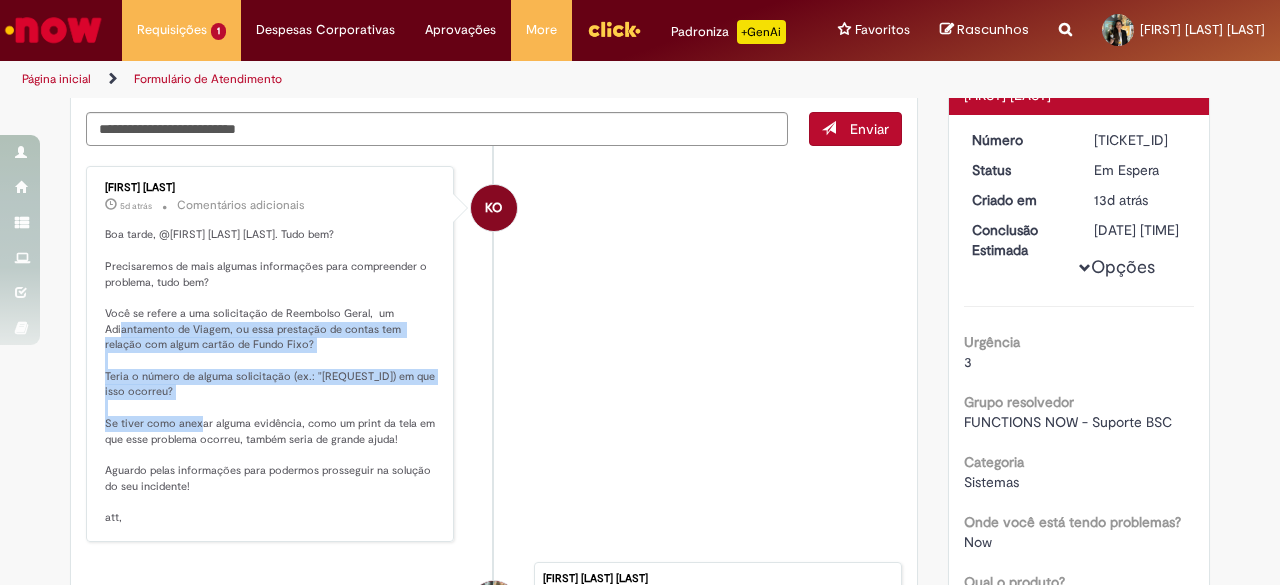 drag, startPoint x: 376, startPoint y: 423, endPoint x: 307, endPoint y: 331, distance: 115 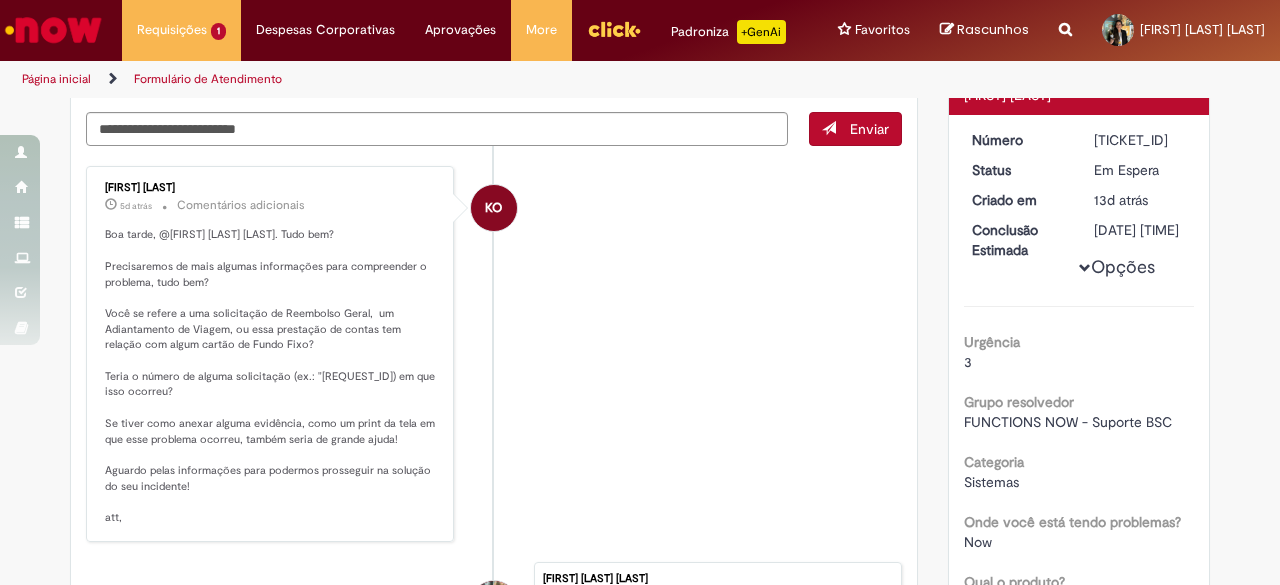 click on "Boa tarde, @[FIRST] [LAST] [LAST]. Tudo bem?
Precisaremos de mais algumas informações para compreender o problema, tudo bem?
Você se refere a uma solicitação de Reembolso Geral,  um Adiantamento de Viagem, ou essa prestação de contas tem relação com algum cartão de Fundo Fixo?
Teria o número de alguma solicitação (ex.: "[REQUEST_ID]) em que isso ocorreu?
Se tiver como anexar alguma evidência, como um print da tela em que esse problema ocorreu, também seria de grande ajuda!
Aguardo pelas informações para podermos prosseguir na solução do seu incidente!
att," at bounding box center (271, 376) 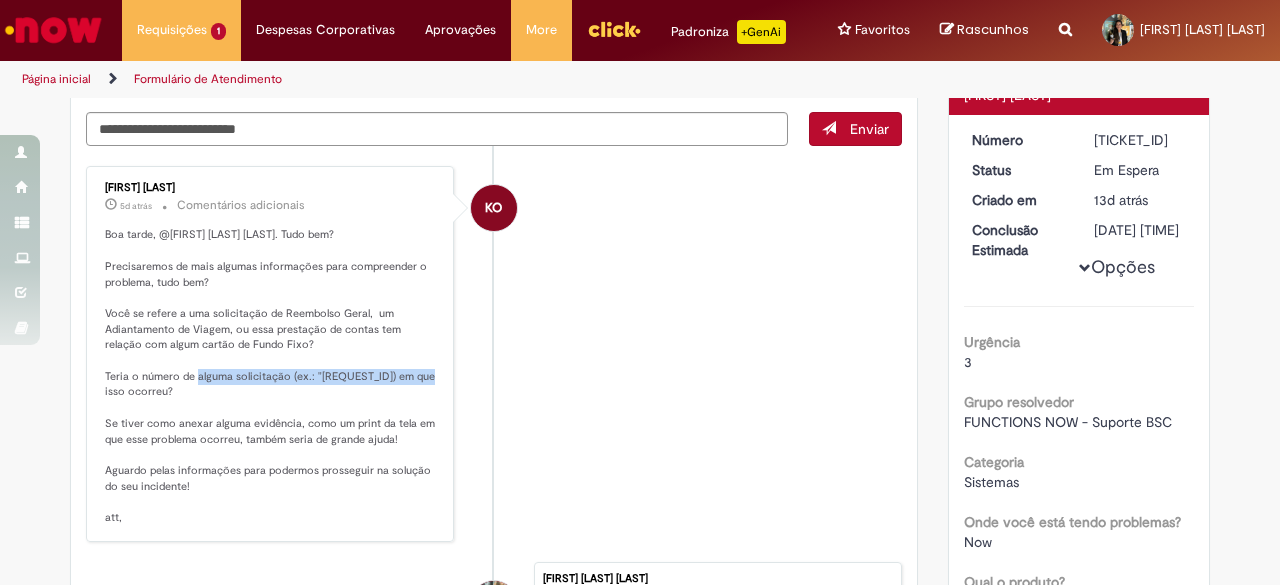 drag, startPoint x: 306, startPoint y: 377, endPoint x: 316, endPoint y: 394, distance: 19.723083 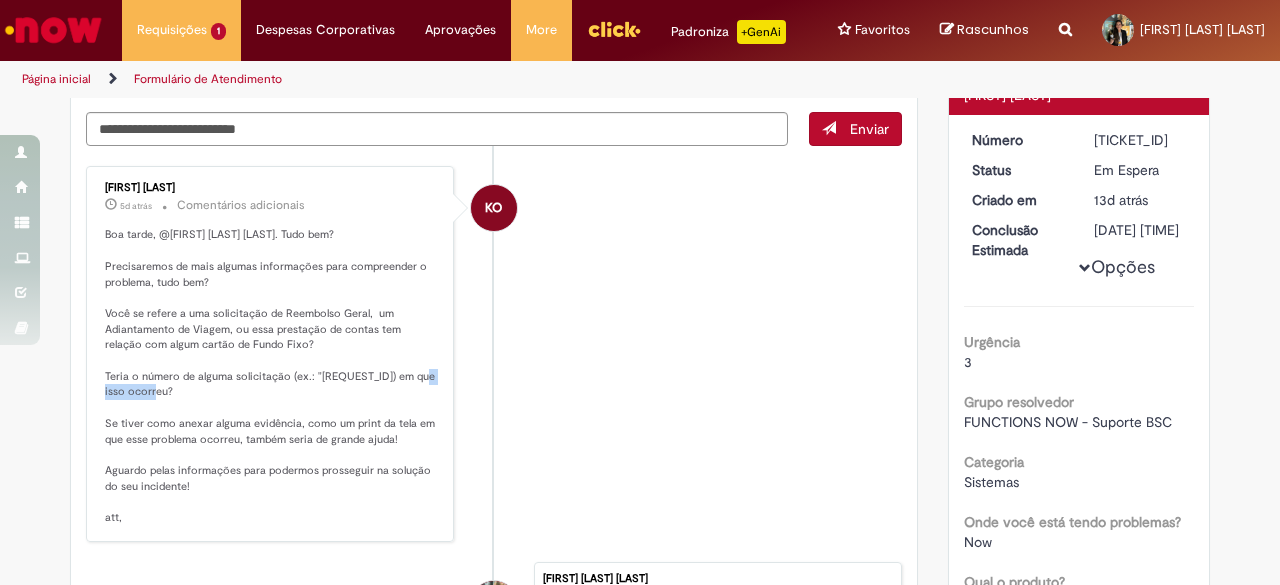 drag, startPoint x: 309, startPoint y: 393, endPoint x: 386, endPoint y: 398, distance: 77.16217 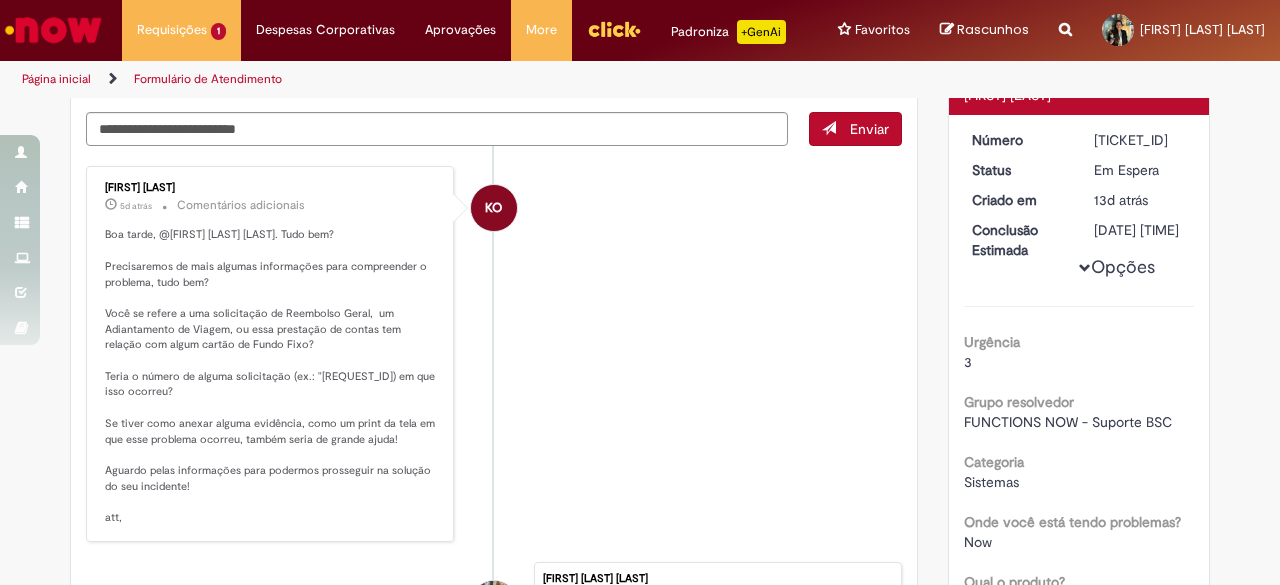 click on "Boa tarde, @[FIRST] [LAST] [LAST]. Tudo bem?
Precisaremos de mais algumas informações para compreender o problema, tudo bem?
Você se refere a uma solicitação de Reembolso Geral,  um Adiantamento de Viagem, ou essa prestação de contas tem relação com algum cartão de Fundo Fixo?
Teria o número de alguma solicitação (ex.: "[REQUEST_ID]) em que isso ocorreu?
Se tiver como anexar alguma evidência, como um print da tela em que esse problema ocorreu, também seria de grande ajuda!
Aguardo pelas informações para podermos prosseguir na solução do seu incidente!
att," at bounding box center [271, 376] 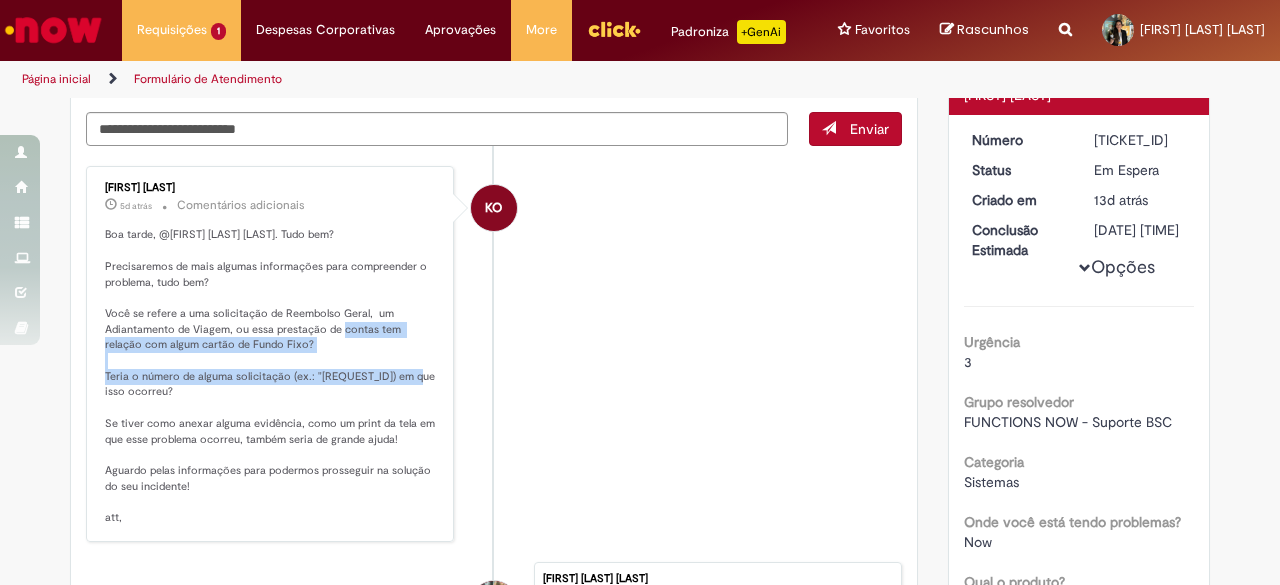 drag, startPoint x: 236, startPoint y: 348, endPoint x: 363, endPoint y: 375, distance: 129.83836 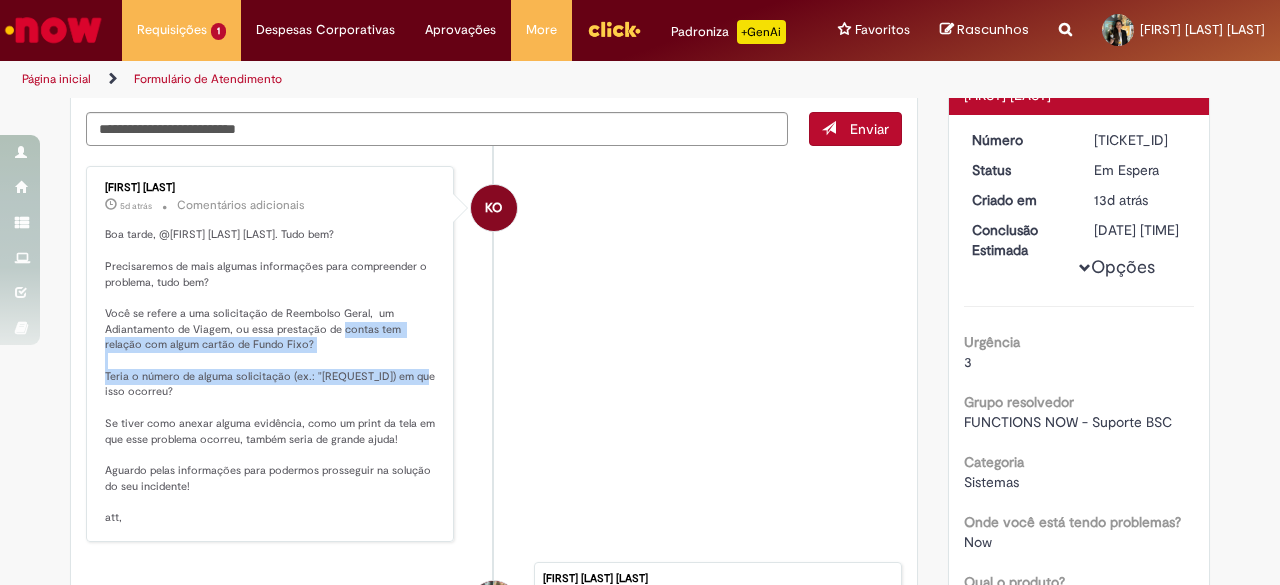 click on "Boa tarde, @[FIRST] [LAST] [LAST]. Tudo bem?
Precisaremos de mais algumas informações para compreender o problema, tudo bem?
Você se refere a uma solicitação de Reembolso Geral,  um Adiantamento de Viagem, ou essa prestação de contas tem relação com algum cartão de Fundo Fixo?
Teria o número de alguma solicitação (ex.: "[REQUEST_ID]) em que isso ocorreu?
Se tiver como anexar alguma evidência, como um print da tela em que esse problema ocorreu, também seria de grande ajuda!
Aguardo pelas informações para podermos prosseguir na solução do seu incidente!
att," at bounding box center (271, 376) 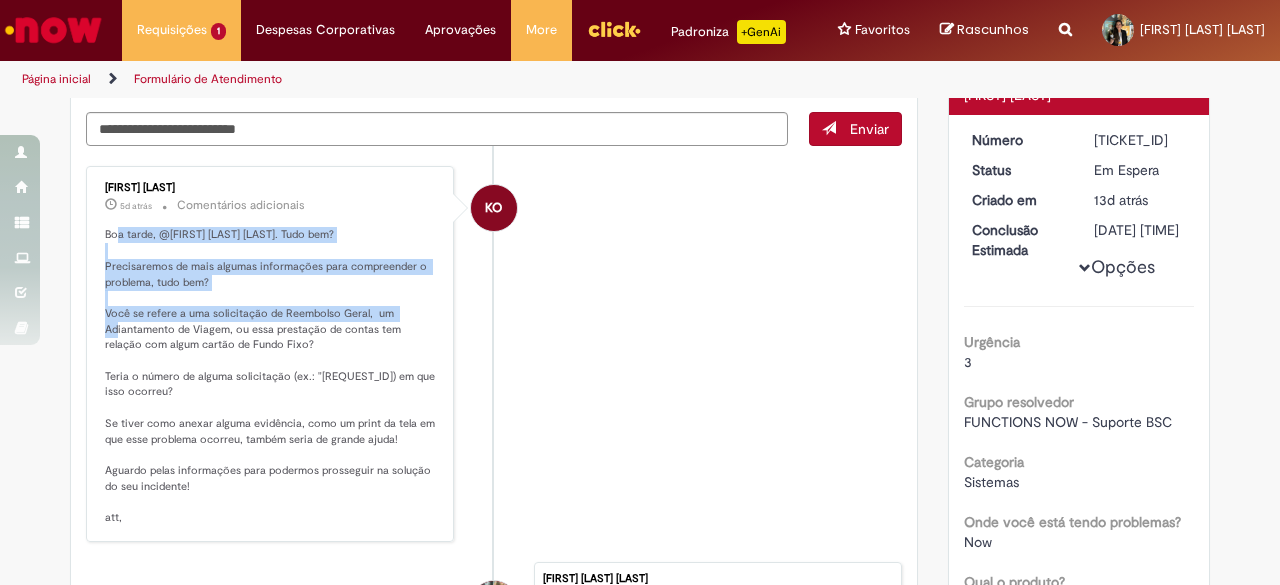 drag, startPoint x: 106, startPoint y: 247, endPoint x: 305, endPoint y: 330, distance: 215.6154 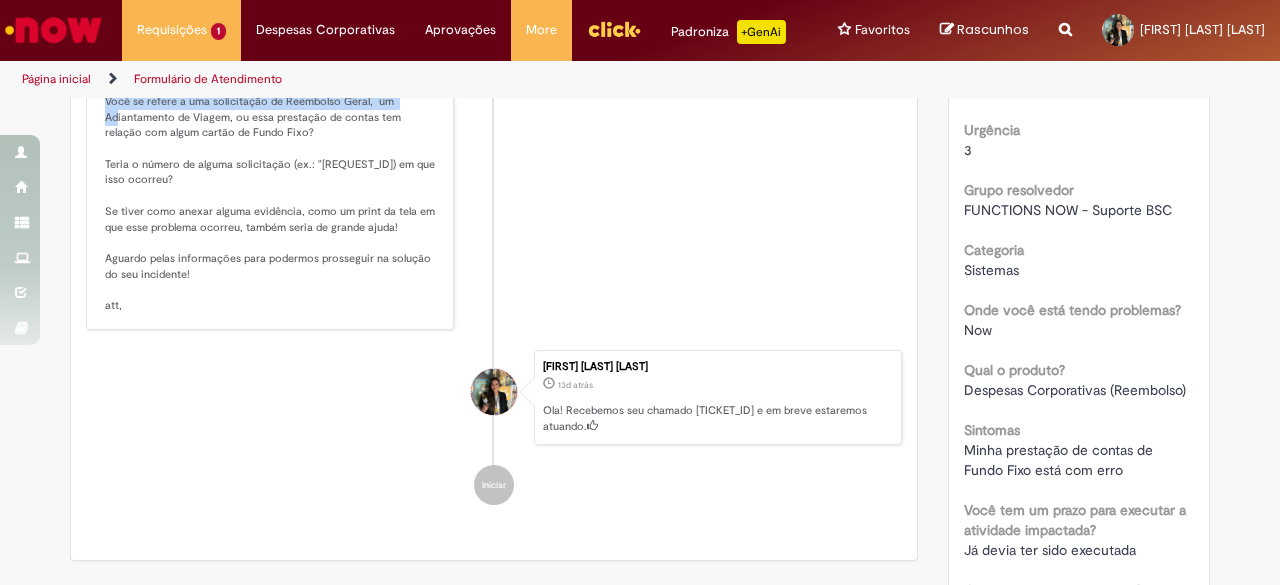 scroll, scrollTop: 600, scrollLeft: 0, axis: vertical 